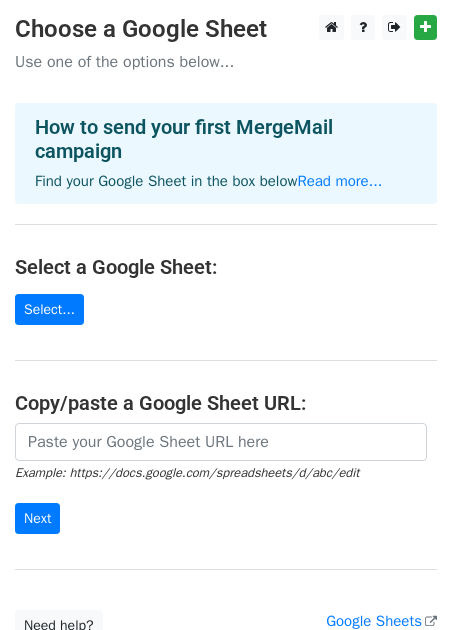 scroll, scrollTop: 0, scrollLeft: 0, axis: both 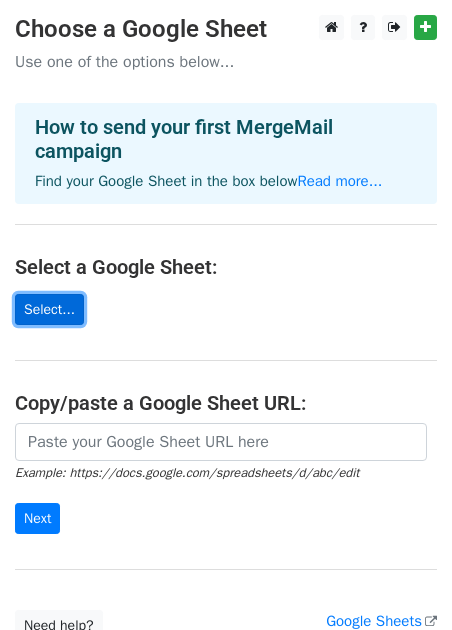 click on "Select..." at bounding box center (49, 309) 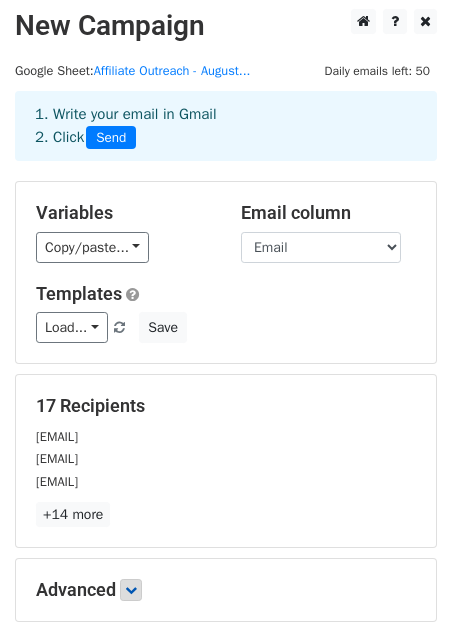 scroll, scrollTop: 0, scrollLeft: 0, axis: both 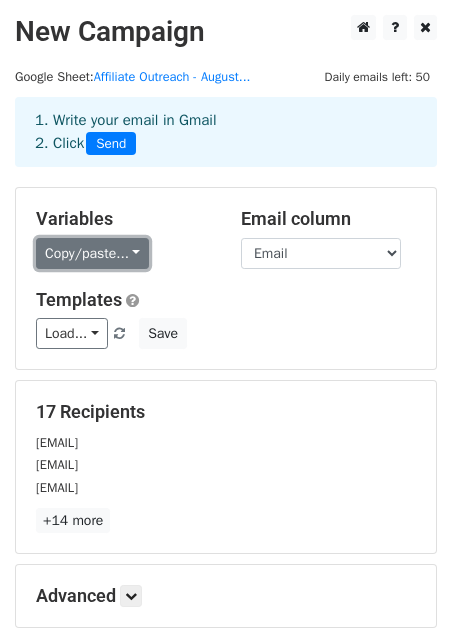 click on "Copy/paste..." at bounding box center [92, 253] 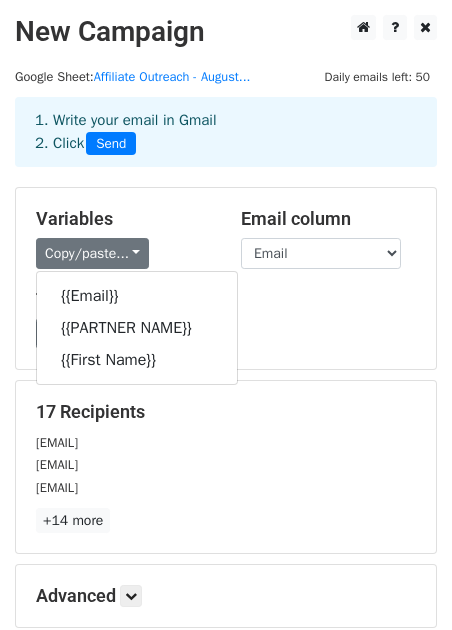 click on "Variables
Copy/paste...
{{Email}}
{{Partner Name}}
{{First Name}}
Email column
Email
Partner Name
First Name
Templates
Load...
No templates saved
Save" at bounding box center (226, 278) 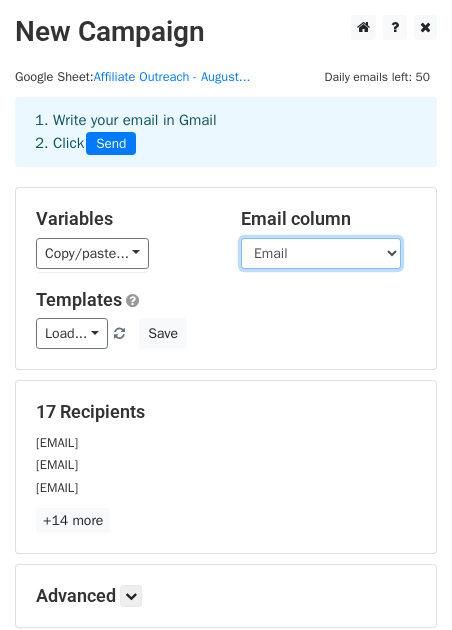 click on "Email
Partner Name
First Name" at bounding box center (321, 253) 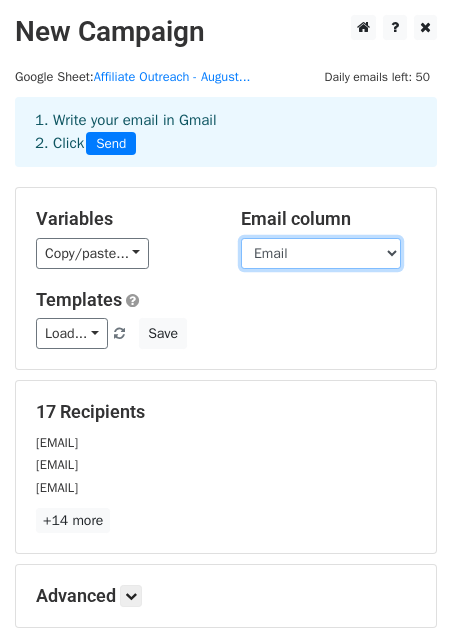 click on "Email
Partner Name
First Name" at bounding box center (321, 253) 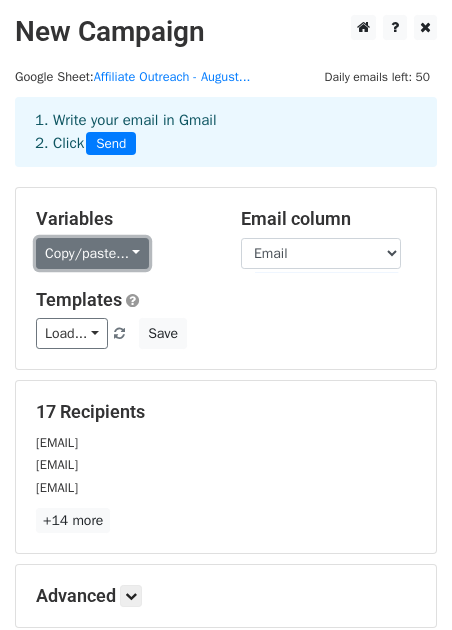 click on "Copy/paste..." at bounding box center (92, 253) 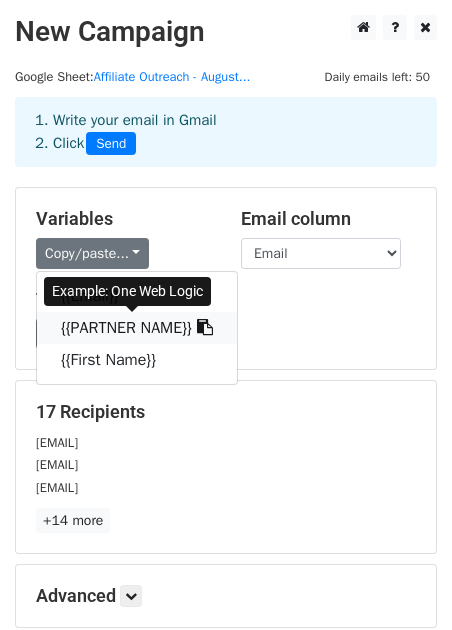 click on "{{Partner Name}}" at bounding box center (137, 328) 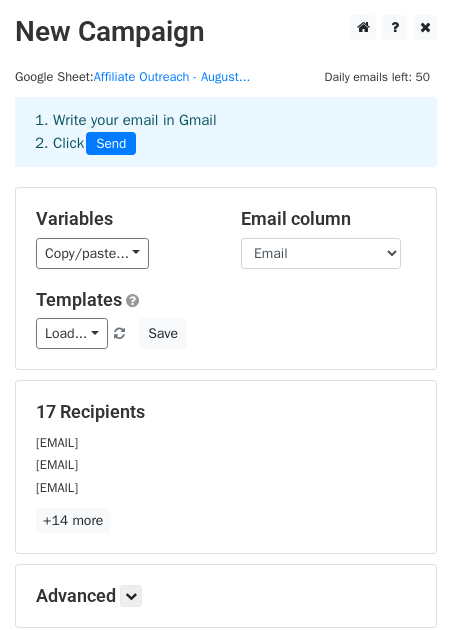 scroll, scrollTop: 4, scrollLeft: 0, axis: vertical 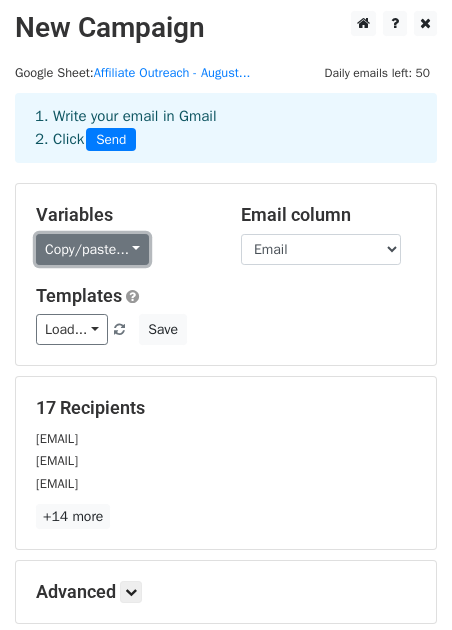 click on "Copy/paste..." at bounding box center [92, 249] 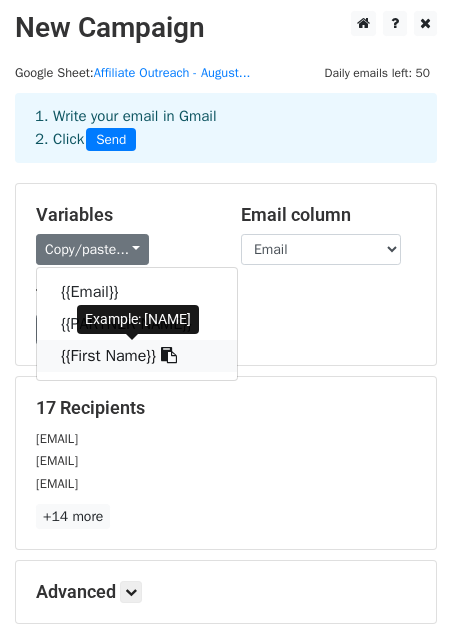 click on "{{First Name}}" at bounding box center [137, 356] 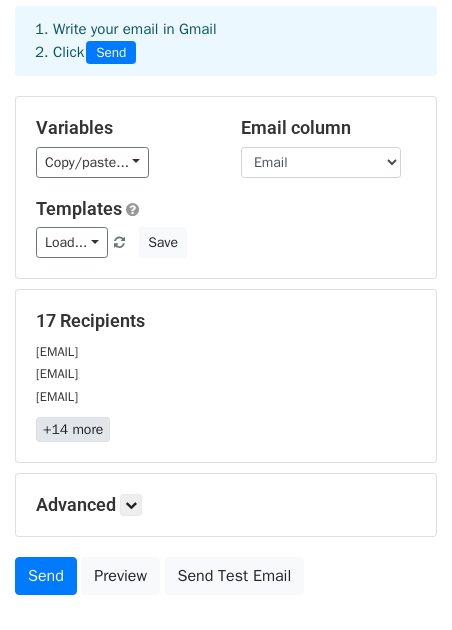 scroll, scrollTop: 105, scrollLeft: 0, axis: vertical 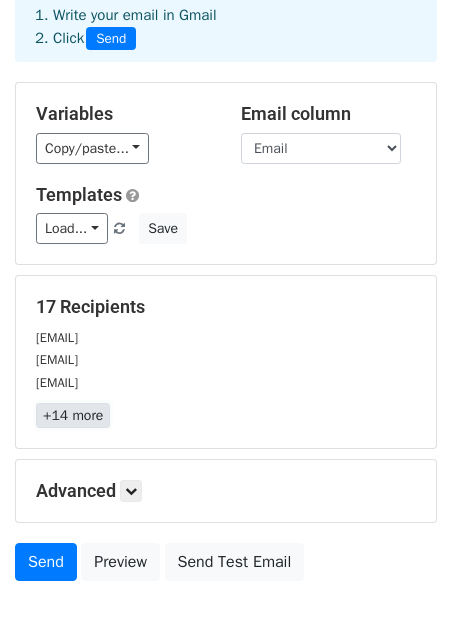 click on "+14 more" at bounding box center (73, 415) 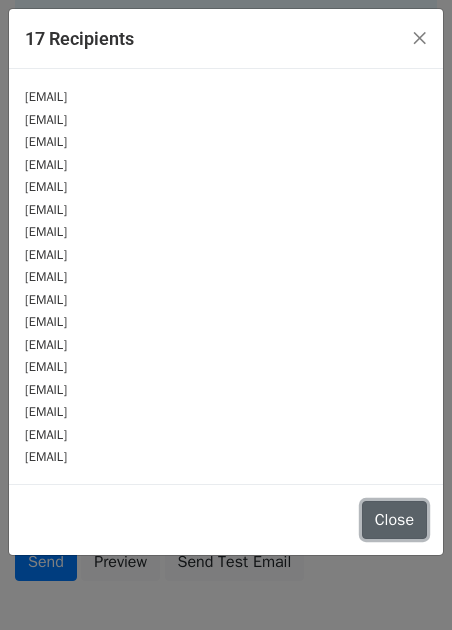 click on "Close" at bounding box center [394, 520] 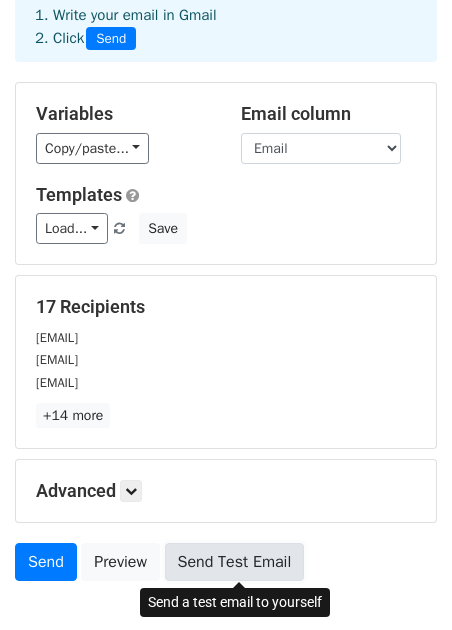 click on "Send Test Email" at bounding box center [235, 562] 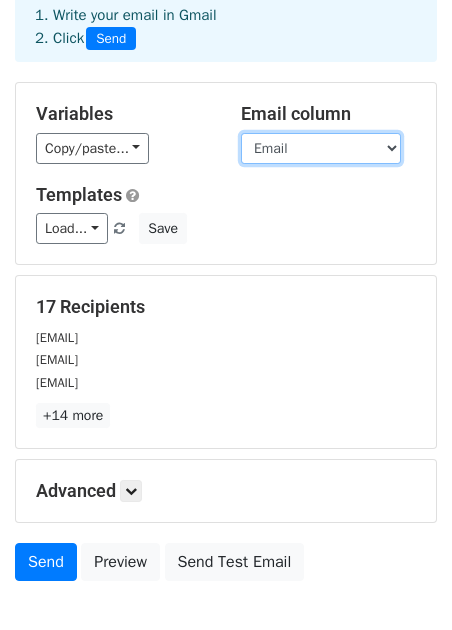 click on "Email
Partner Name
First Name" at bounding box center (321, 148) 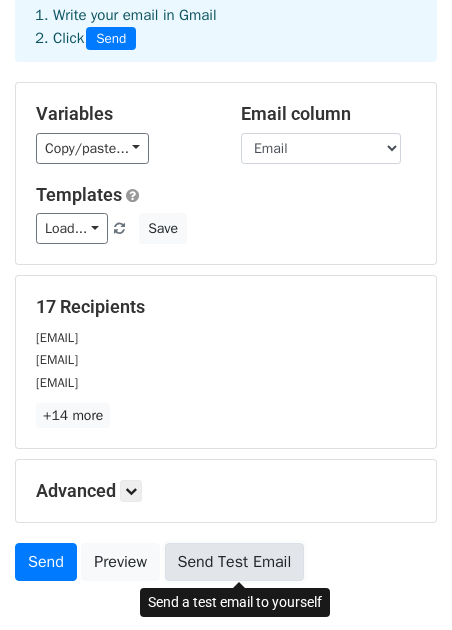 click on "Send Test Email" at bounding box center (235, 562) 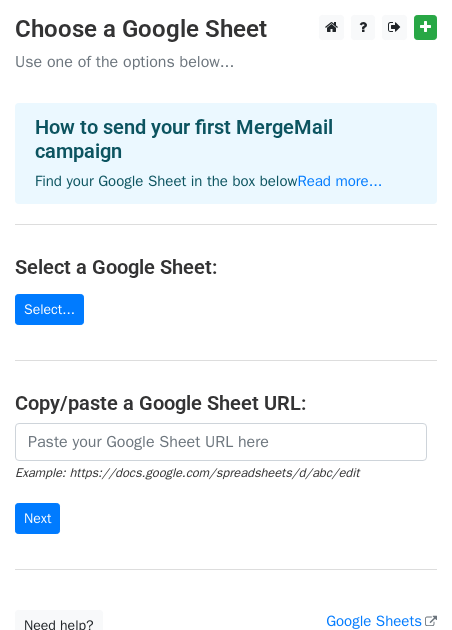 scroll, scrollTop: 0, scrollLeft: 0, axis: both 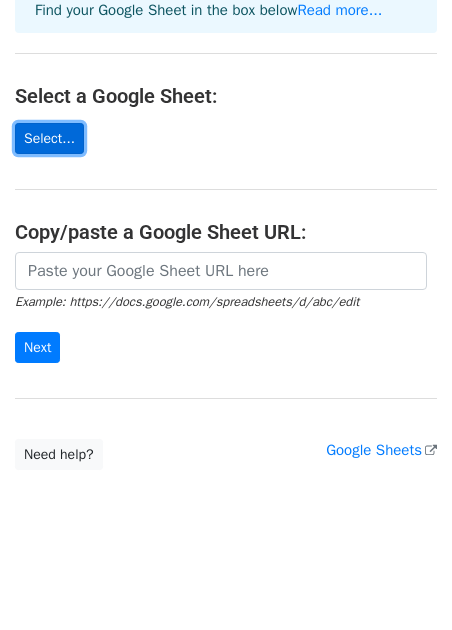 click on "Select..." at bounding box center (49, 138) 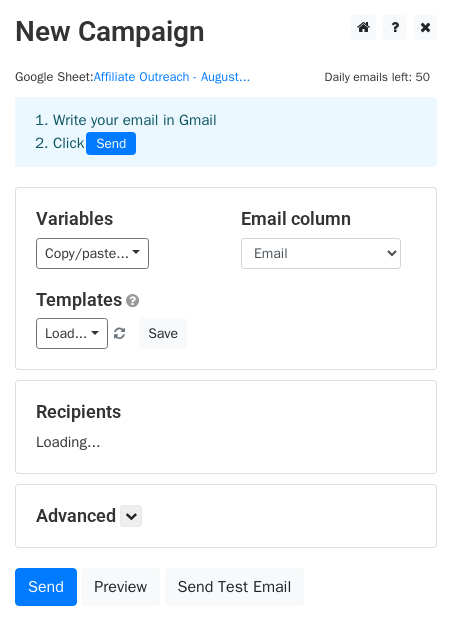 scroll, scrollTop: 0, scrollLeft: 0, axis: both 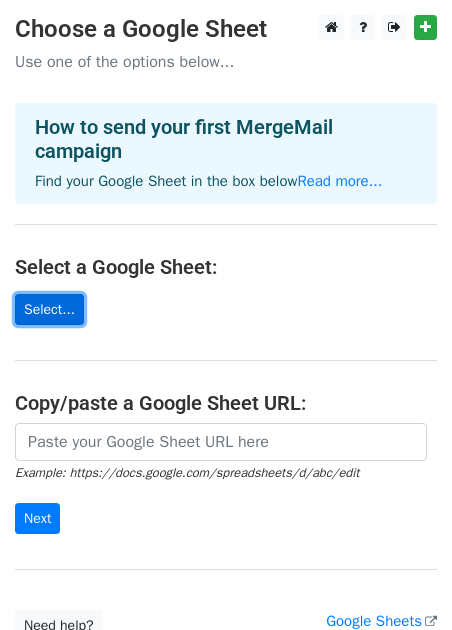 click on "Select..." at bounding box center (49, 309) 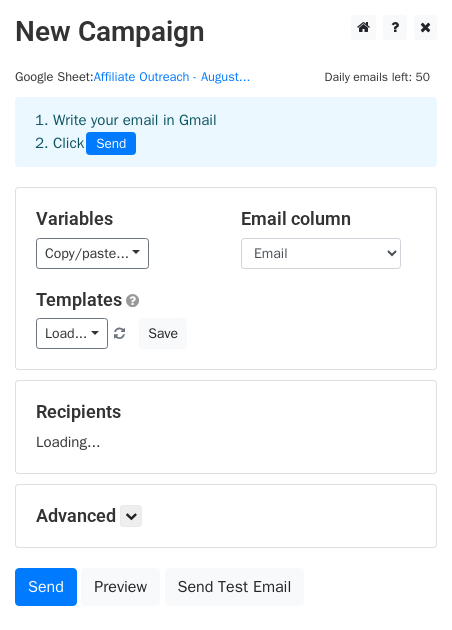 scroll, scrollTop: 0, scrollLeft: 0, axis: both 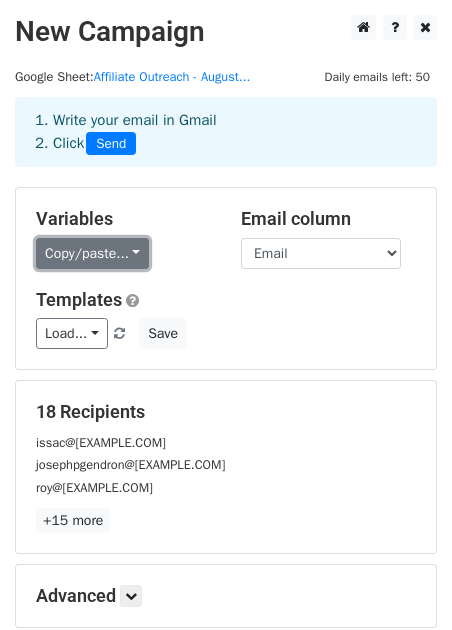 click on "Copy/paste..." at bounding box center [92, 253] 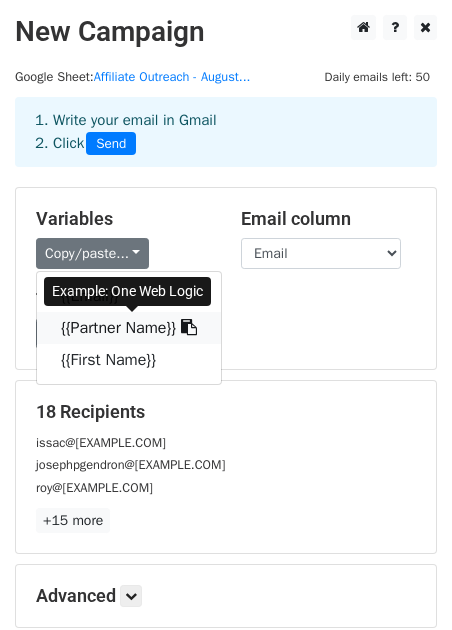 click on "{{Partner Name}}" at bounding box center [129, 328] 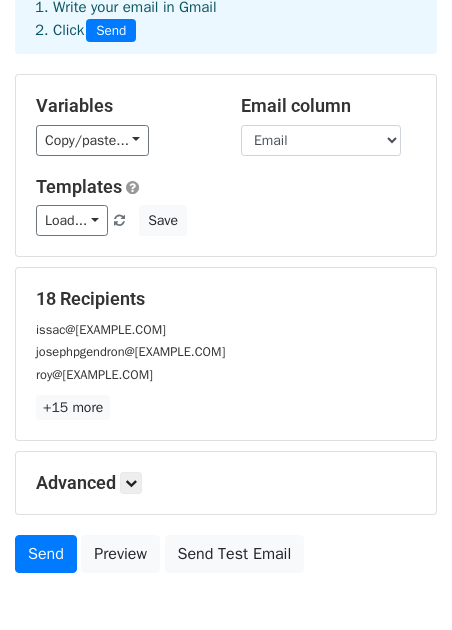 scroll, scrollTop: 134, scrollLeft: 0, axis: vertical 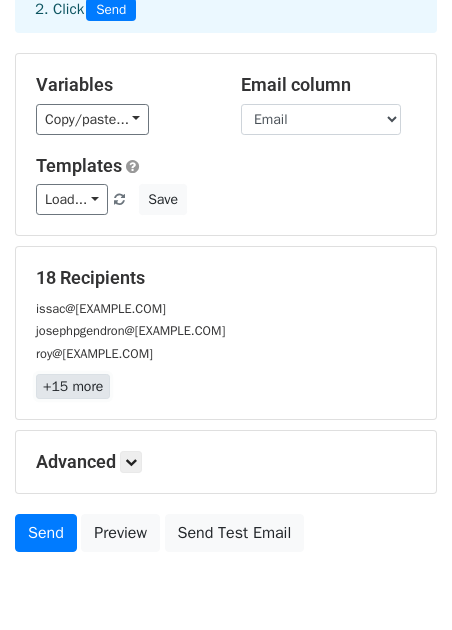 click on "+15 more" at bounding box center (73, 386) 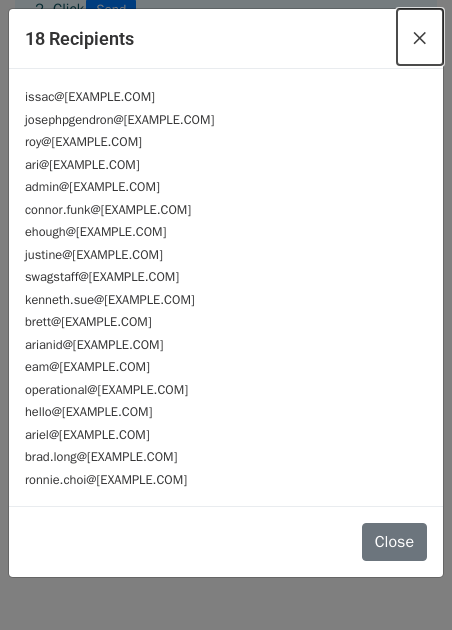 click on "×" at bounding box center (420, 37) 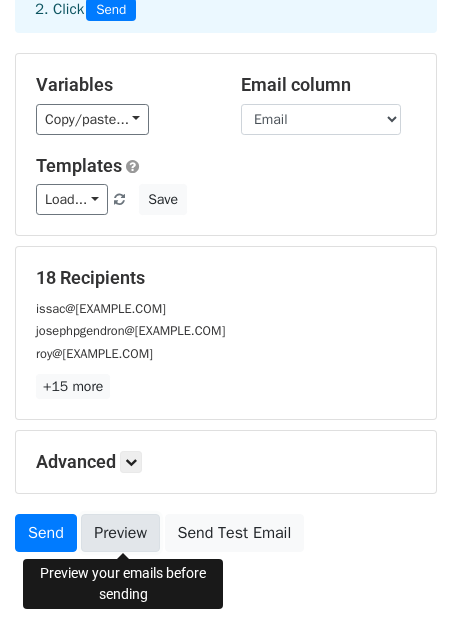 click on "Preview" at bounding box center (120, 533) 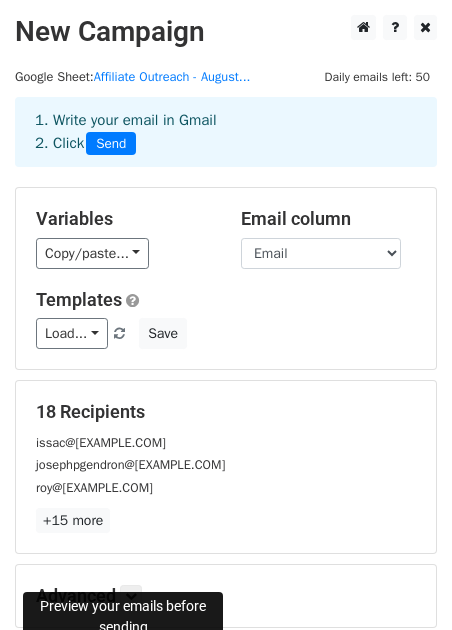 scroll, scrollTop: 227, scrollLeft: 0, axis: vertical 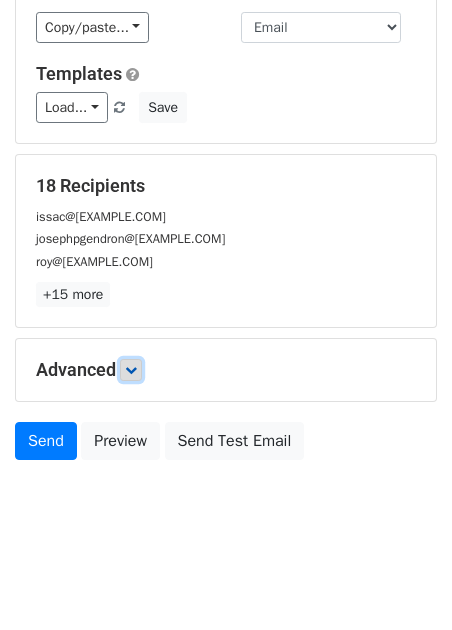 click at bounding box center [131, 370] 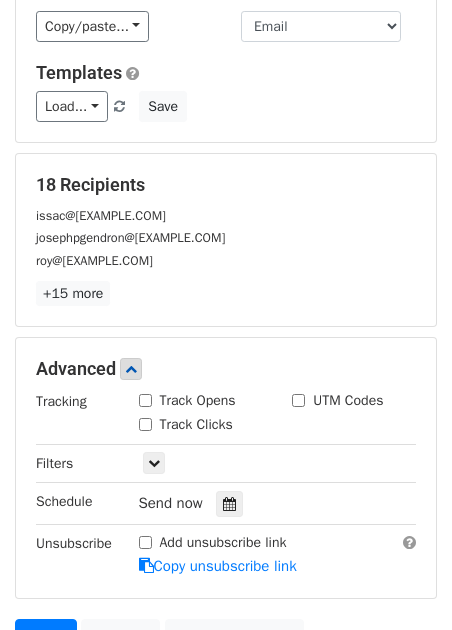 click on "Track Opens" at bounding box center (145, 400) 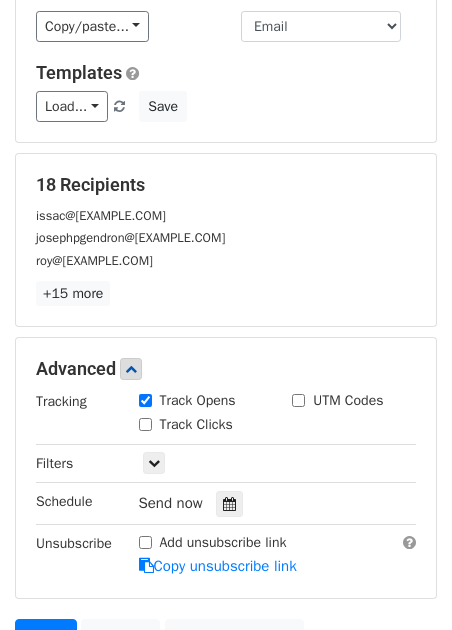 click on "Track Clicks" at bounding box center (186, 424) 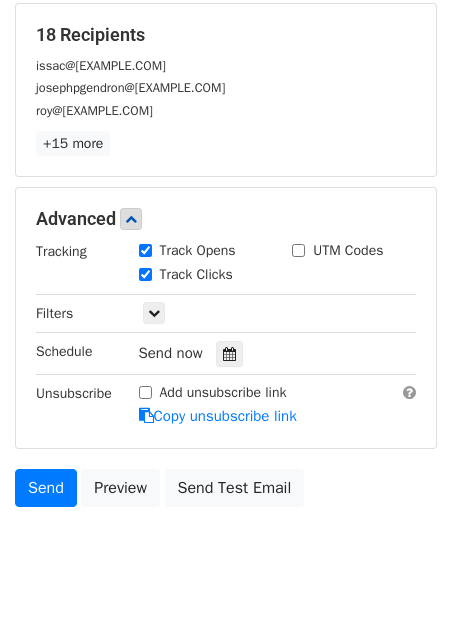 scroll, scrollTop: 381, scrollLeft: 0, axis: vertical 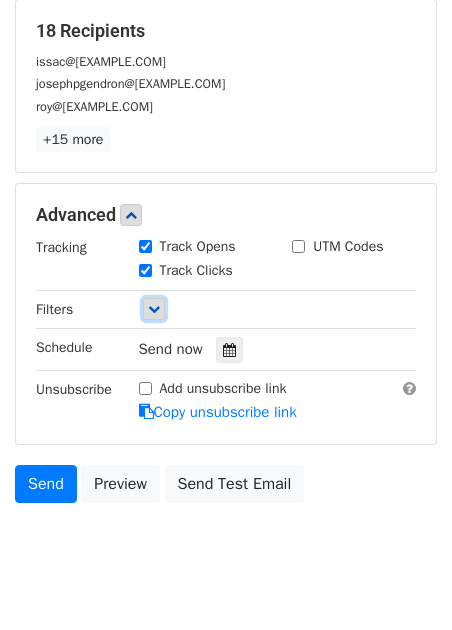 click at bounding box center (154, 309) 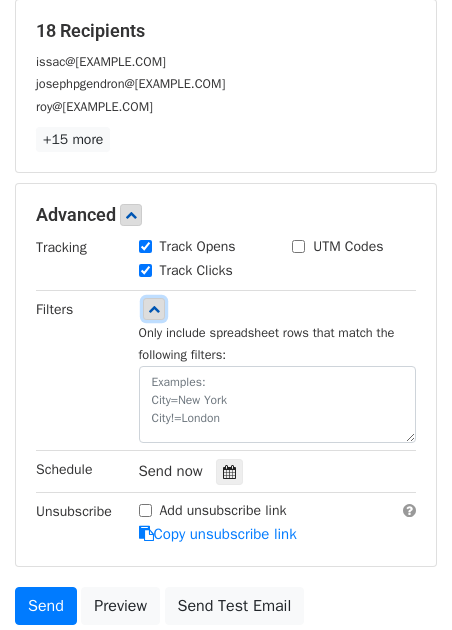 click at bounding box center (154, 309) 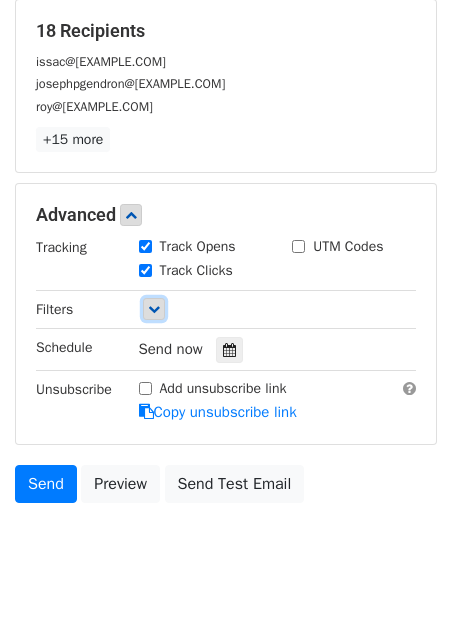 scroll, scrollTop: 0, scrollLeft: 0, axis: both 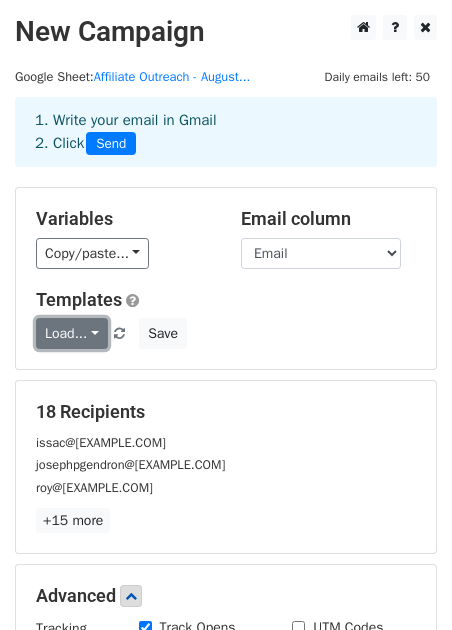 click on "Load..." at bounding box center (72, 333) 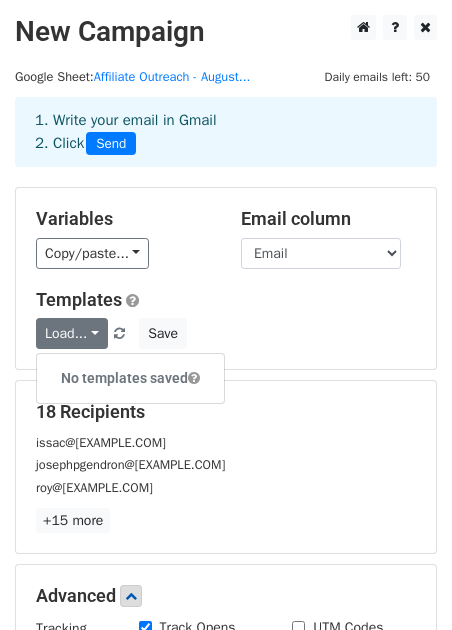 click on "Templates" at bounding box center [226, 300] 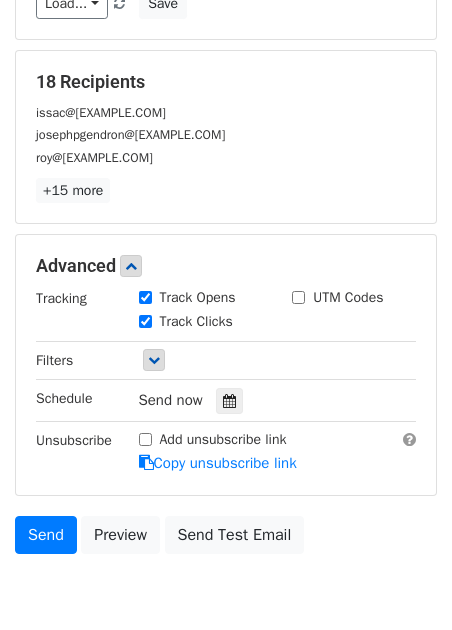 scroll, scrollTop: 423, scrollLeft: 0, axis: vertical 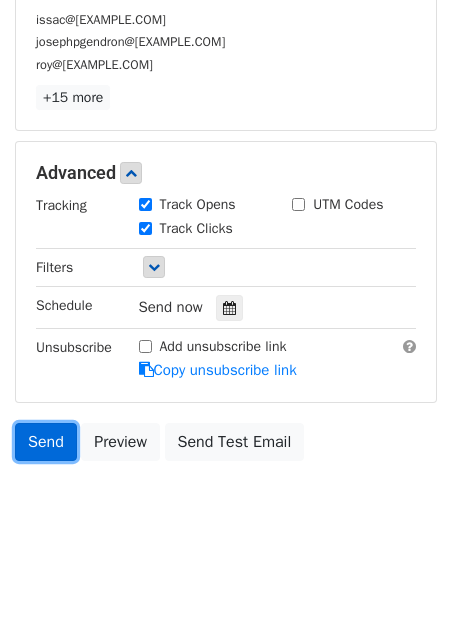 click on "Send" at bounding box center [46, 442] 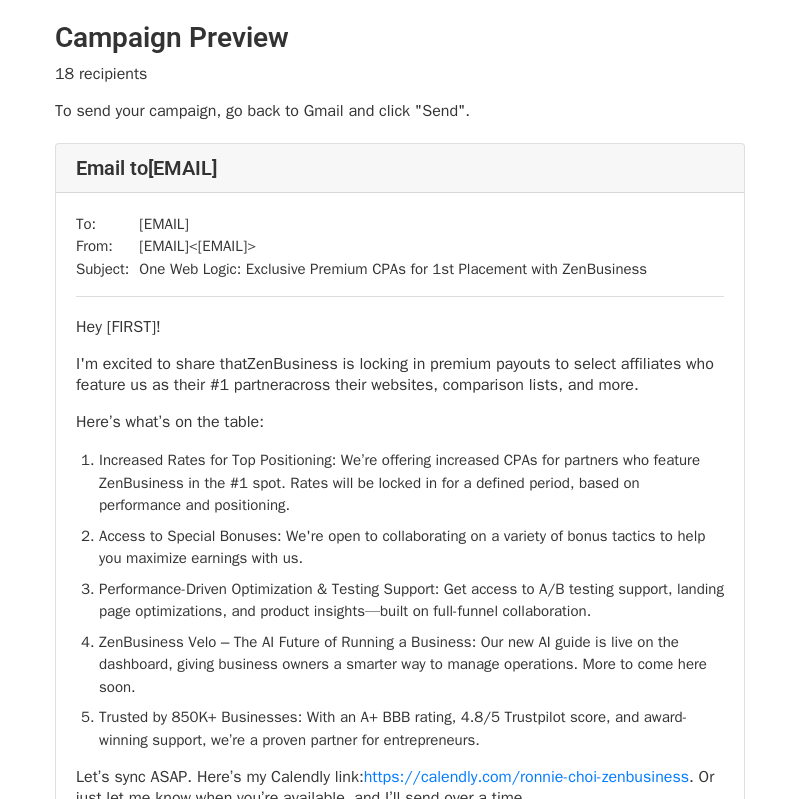 scroll, scrollTop: 0, scrollLeft: 0, axis: both 